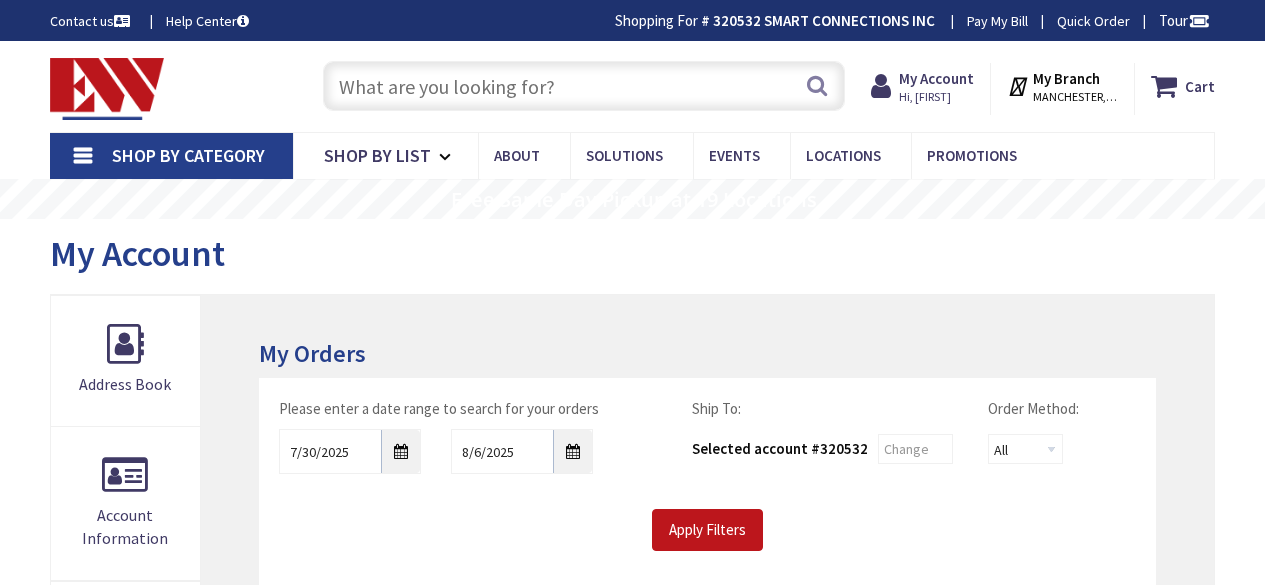 scroll, scrollTop: 0, scrollLeft: 0, axis: both 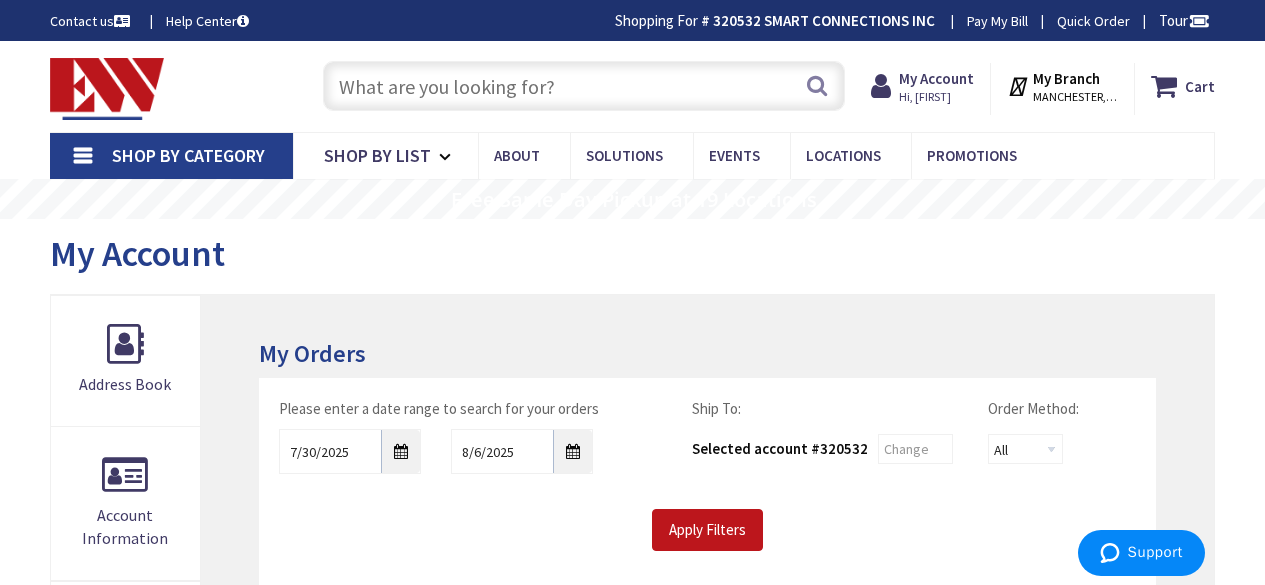 click at bounding box center (584, 86) 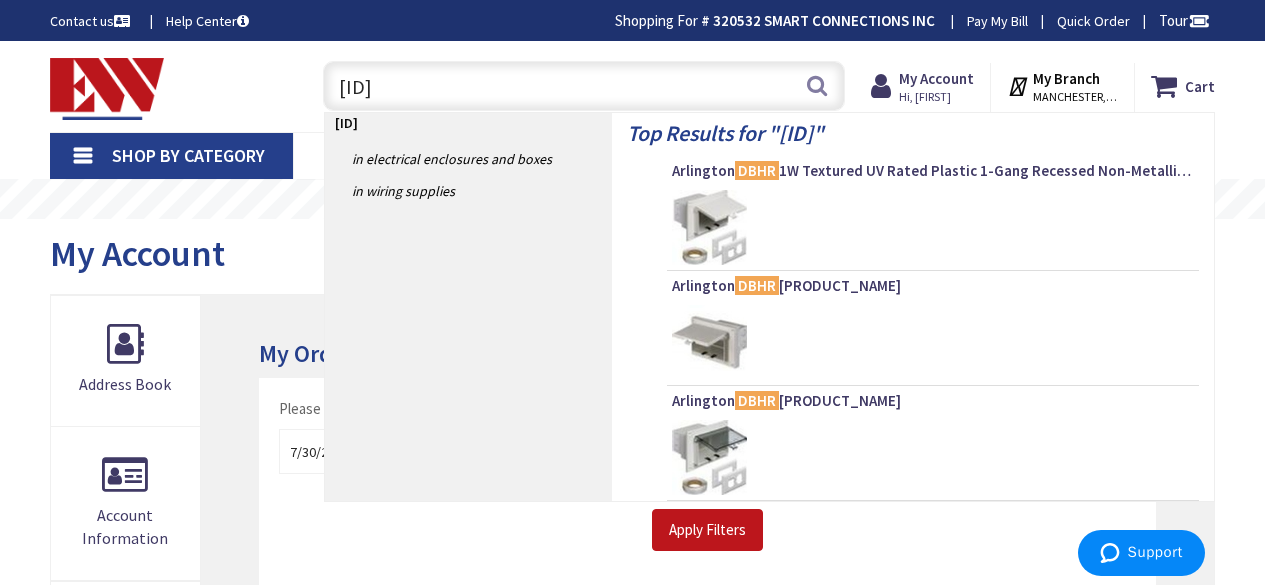 type on "DBHR151" 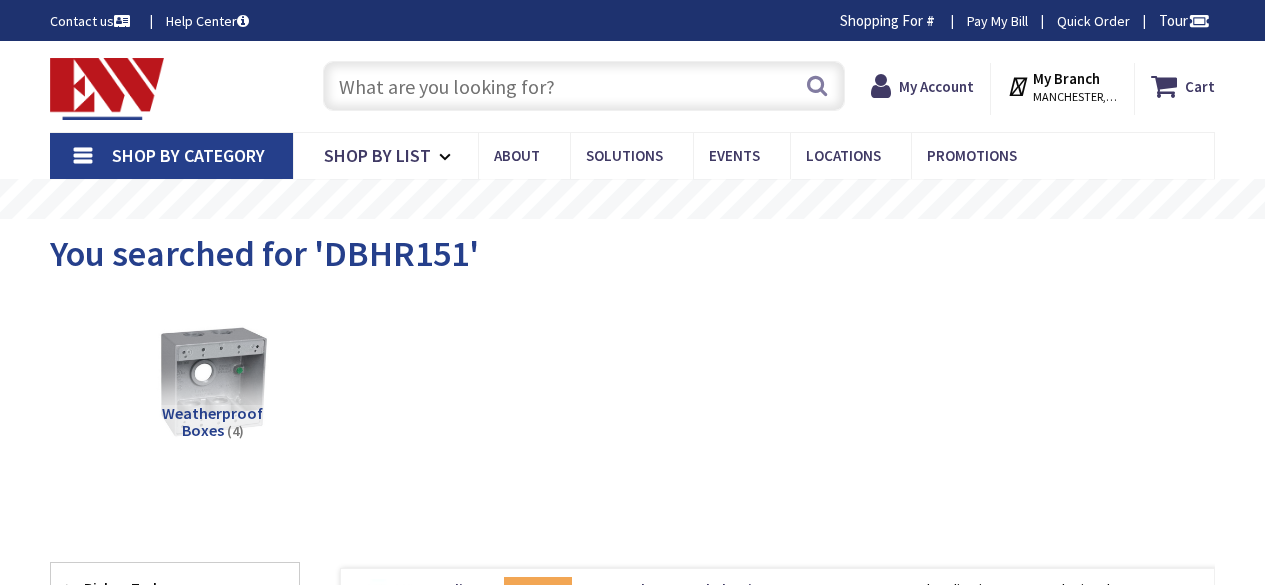 scroll, scrollTop: 0, scrollLeft: 0, axis: both 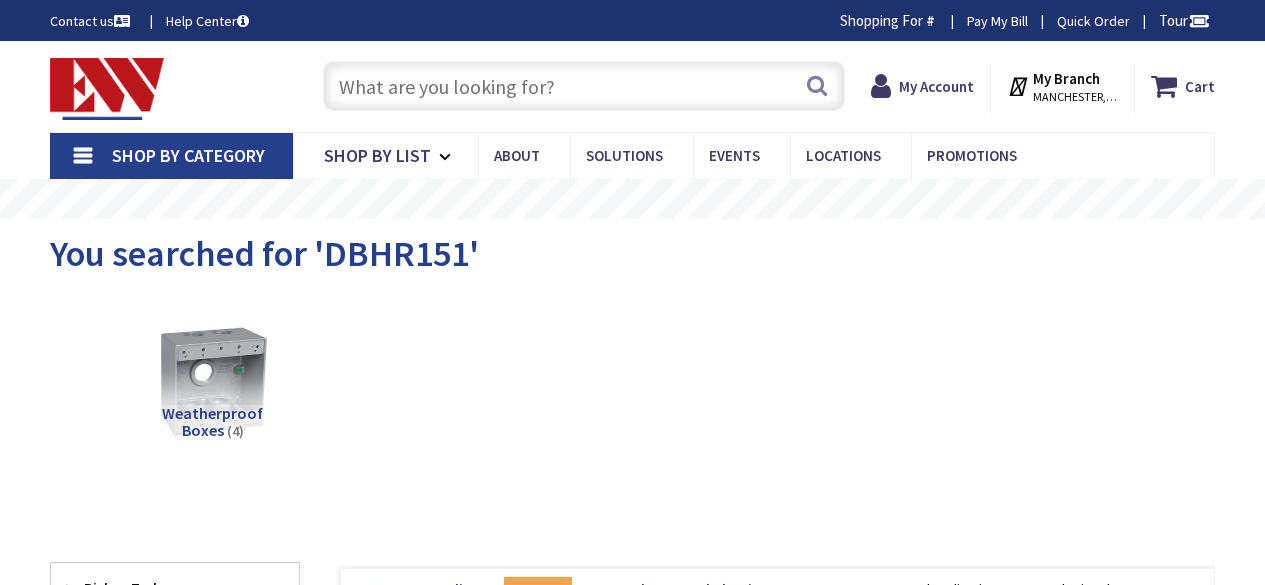 type on "[STREET], [CITY], [STATE], [COUNTRY]" 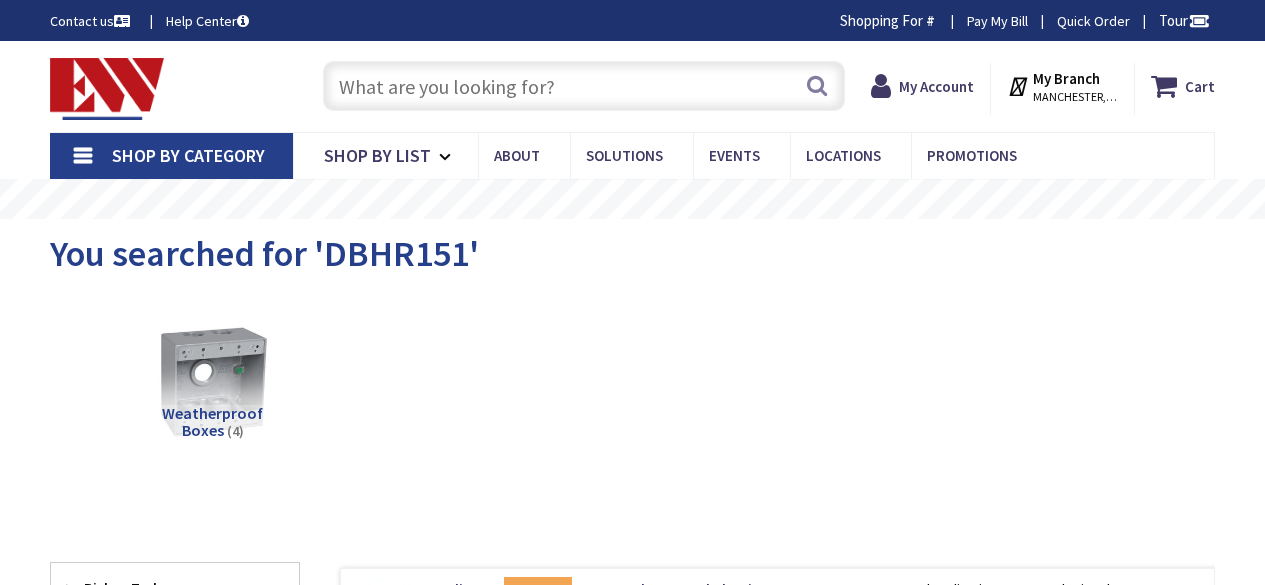 scroll, scrollTop: 0, scrollLeft: 0, axis: both 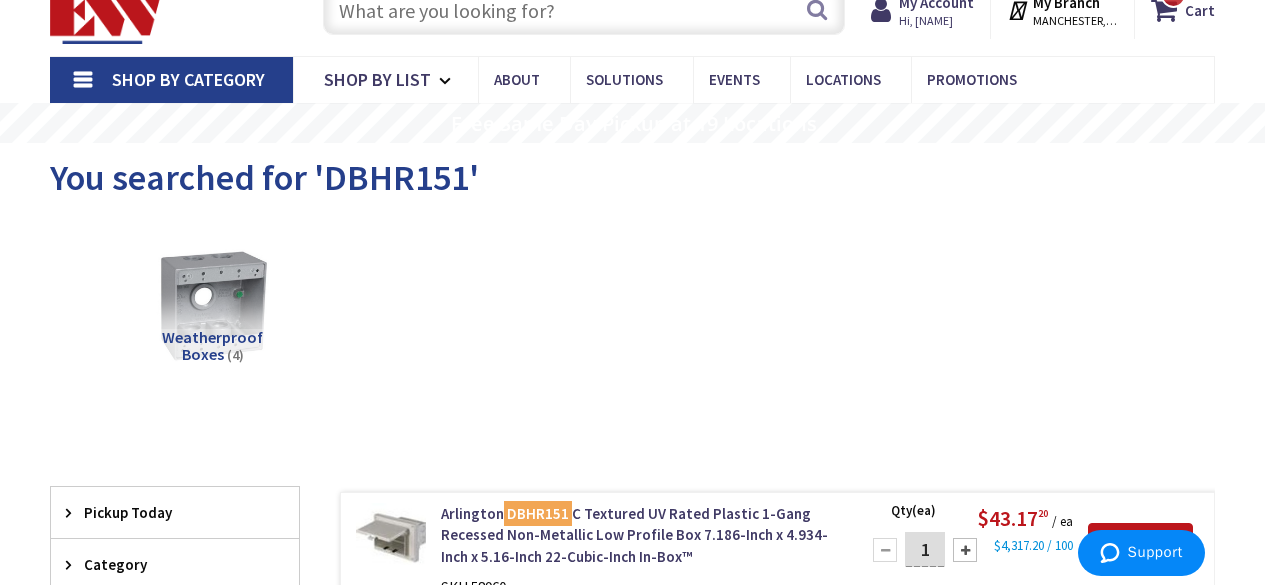 drag, startPoint x: 1263, startPoint y: 140, endPoint x: 1275, endPoint y: 80, distance: 61.188232 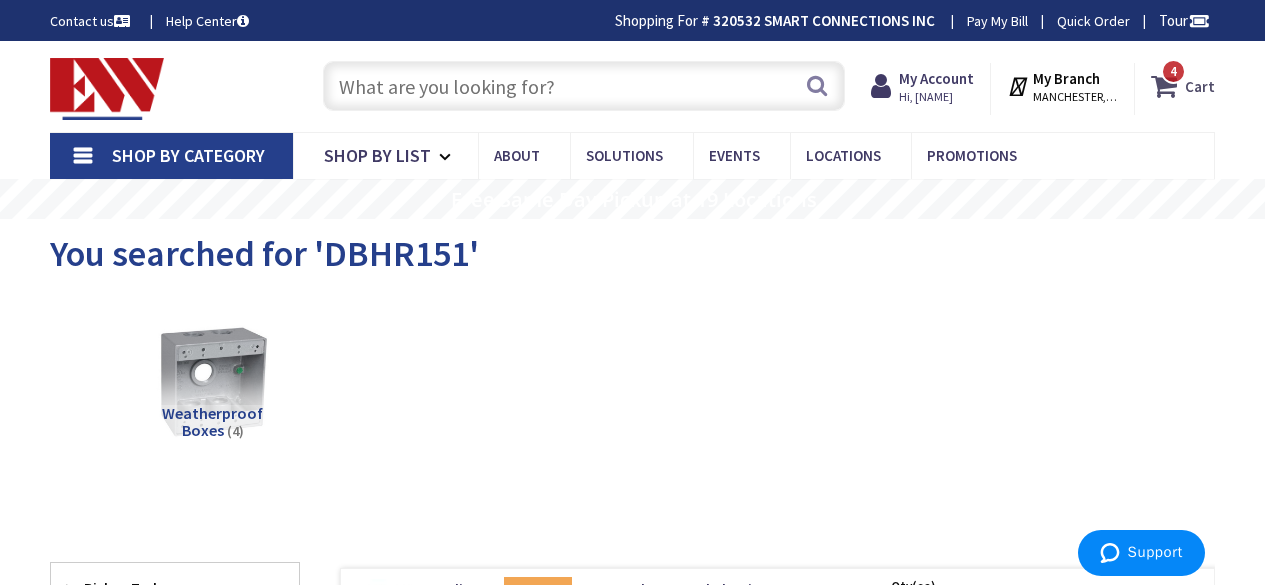 click on "Cart" at bounding box center [1200, 86] 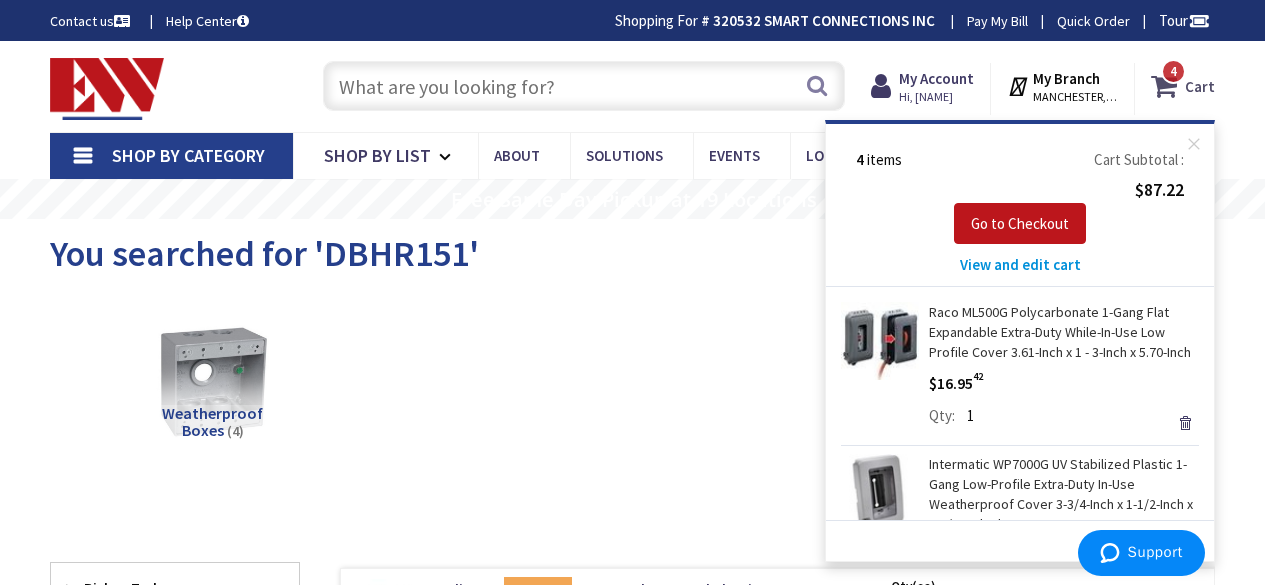 click on "Cart" at bounding box center (1200, 86) 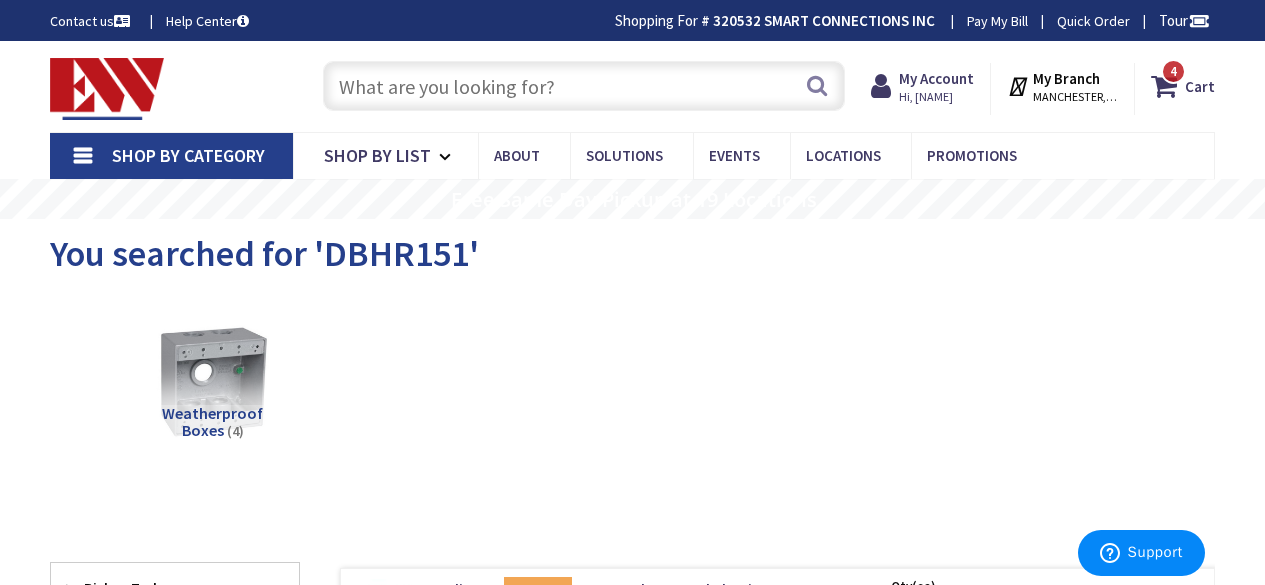 click at bounding box center (584, 86) 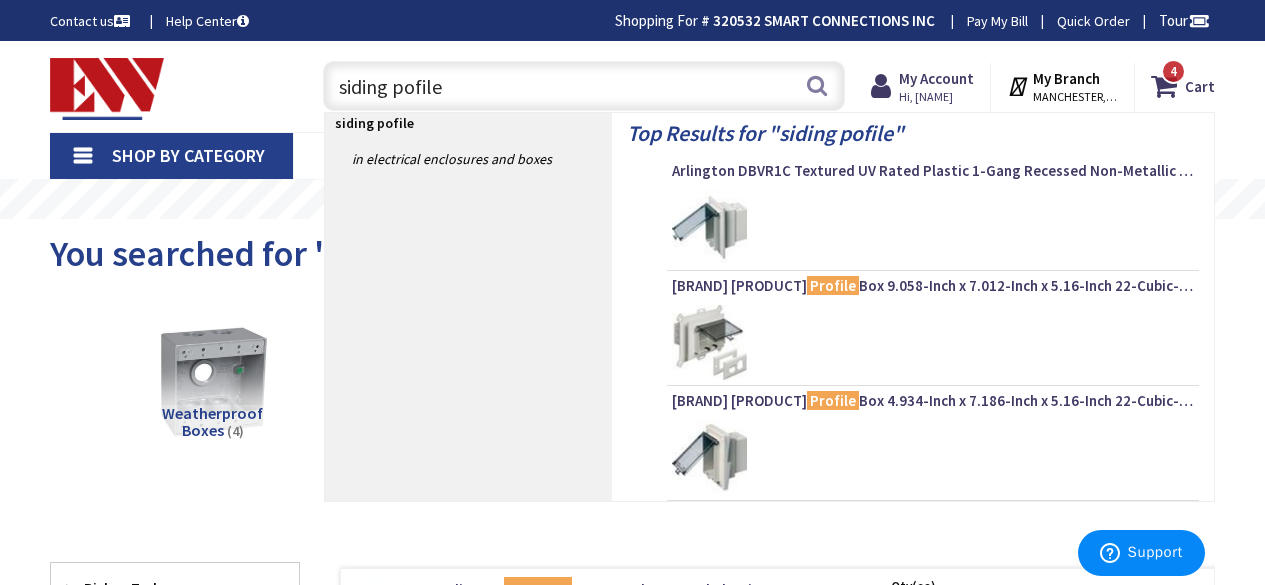 type on "siding profile" 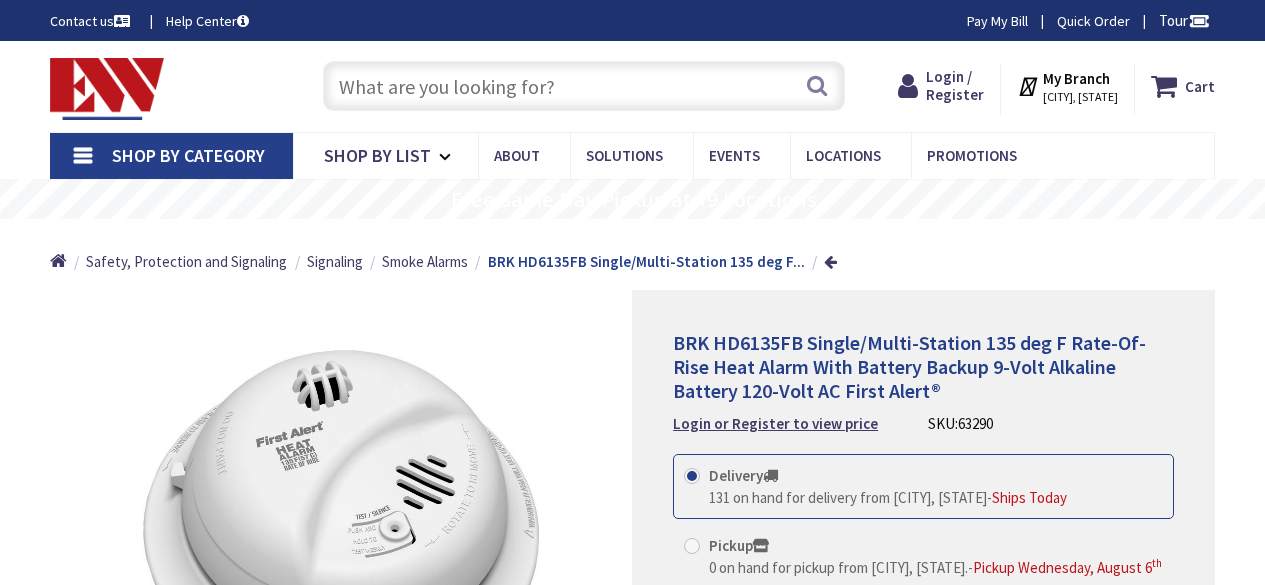 scroll, scrollTop: 0, scrollLeft: 0, axis: both 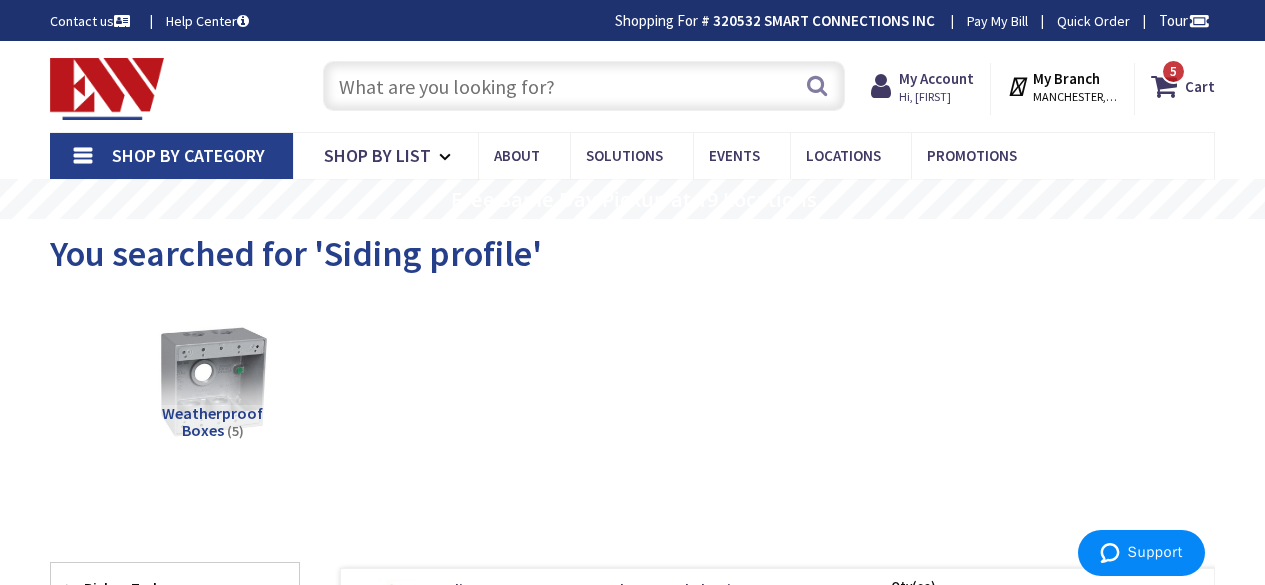 click on "Contact us
Help Center
Shopping For
#
320532 SMART CONNECTIONS INC
Change
Pay My Bill
Quick Order
Tour" at bounding box center (632, 20) 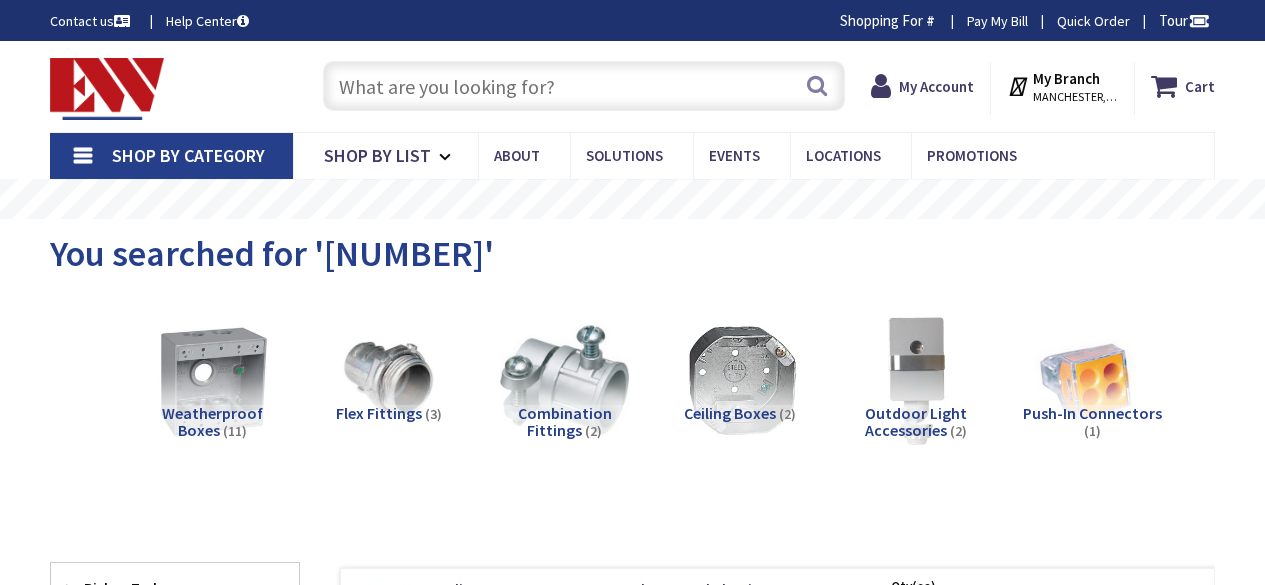 scroll, scrollTop: 0, scrollLeft: 0, axis: both 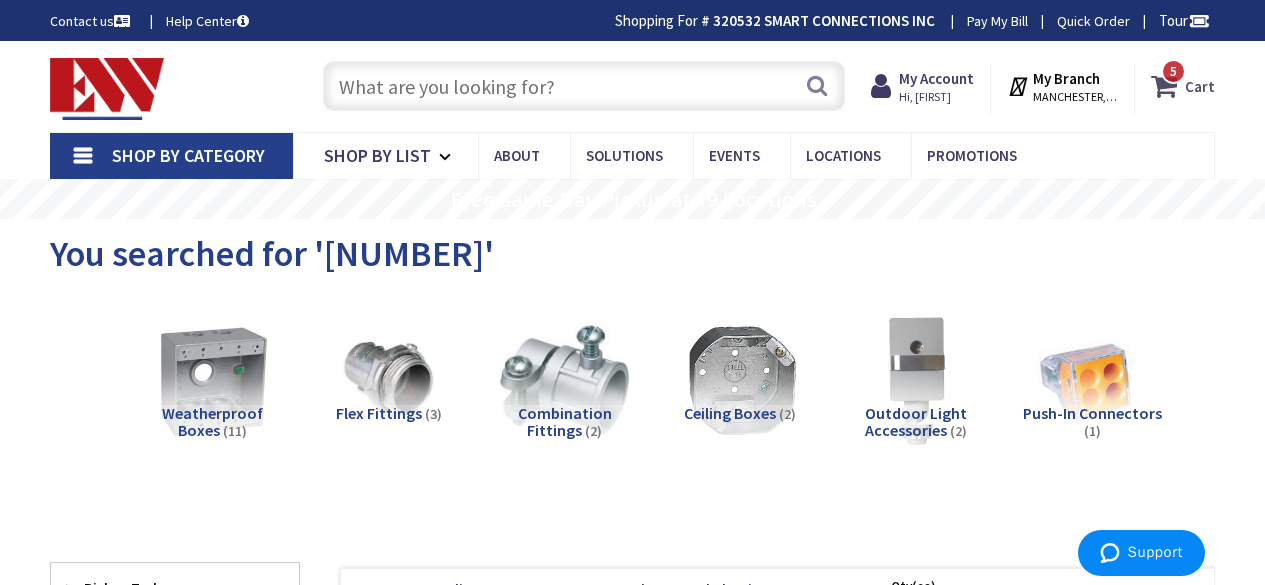click on "Cart" at bounding box center [1200, 86] 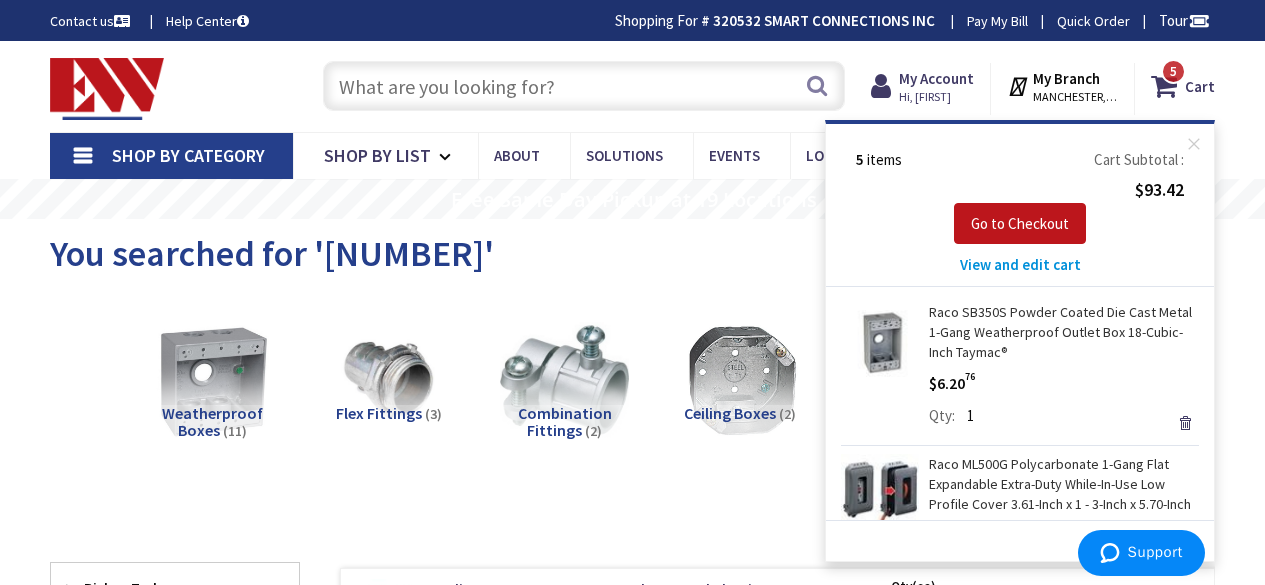 click on "View and edit cart" at bounding box center [1020, 264] 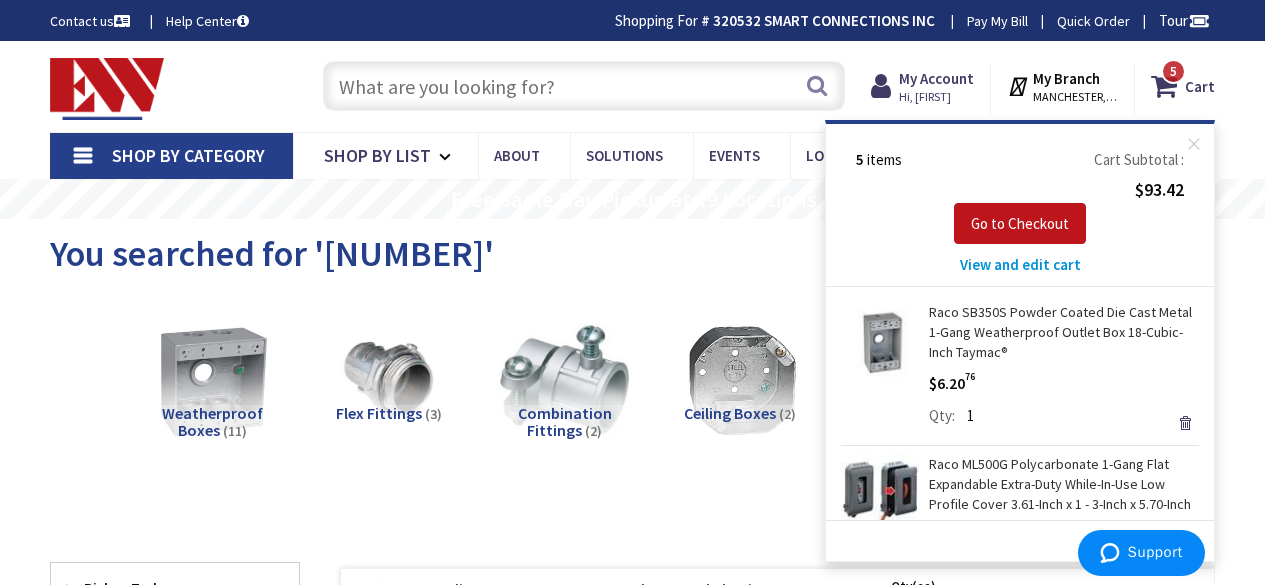 click on "View and edit cart" at bounding box center [1020, 264] 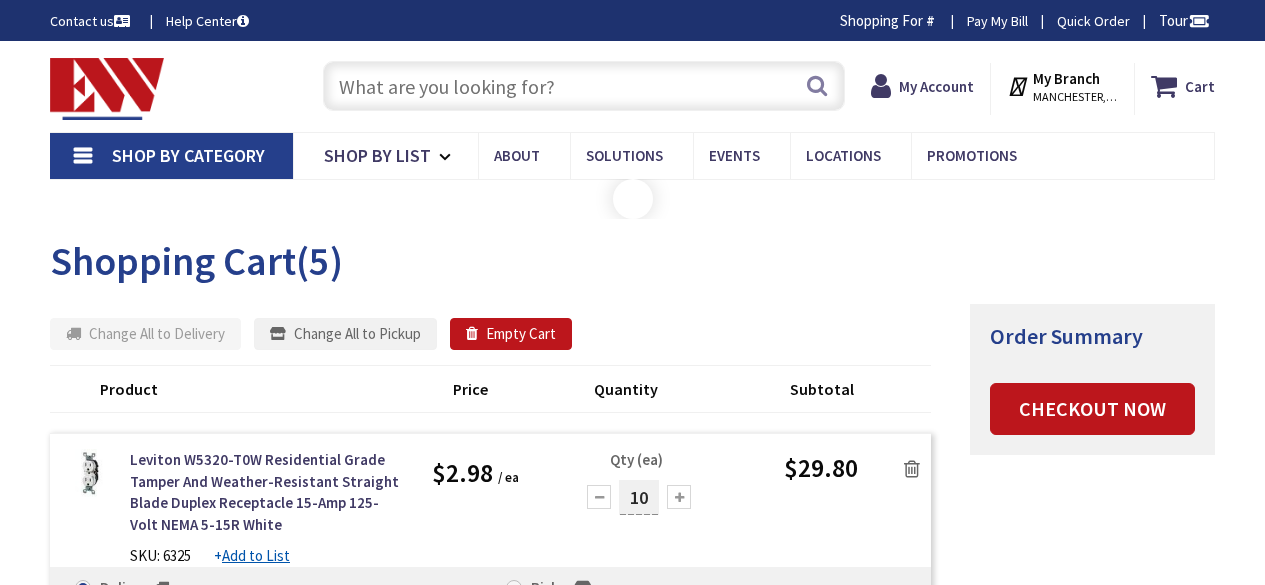 scroll, scrollTop: 0, scrollLeft: 0, axis: both 